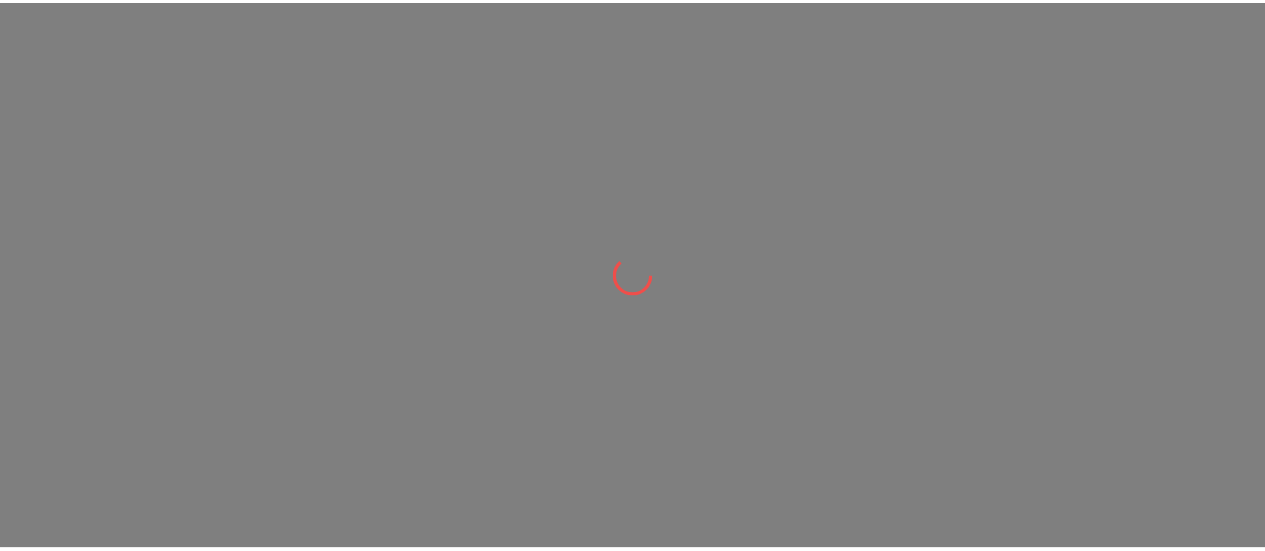 scroll, scrollTop: 0, scrollLeft: 0, axis: both 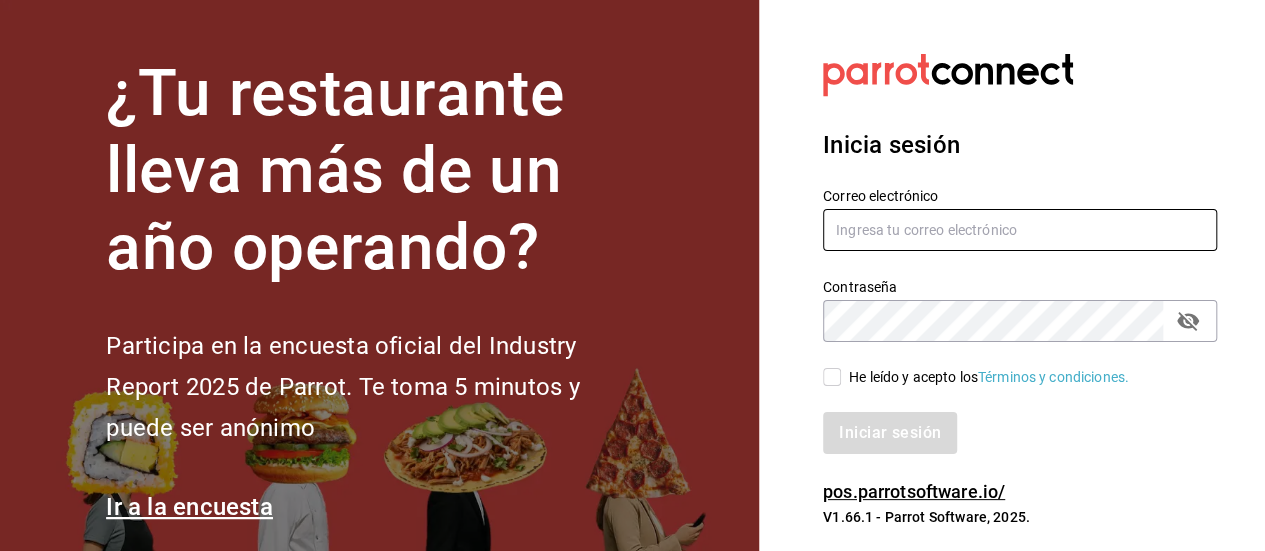 type on "[EMAIL]" 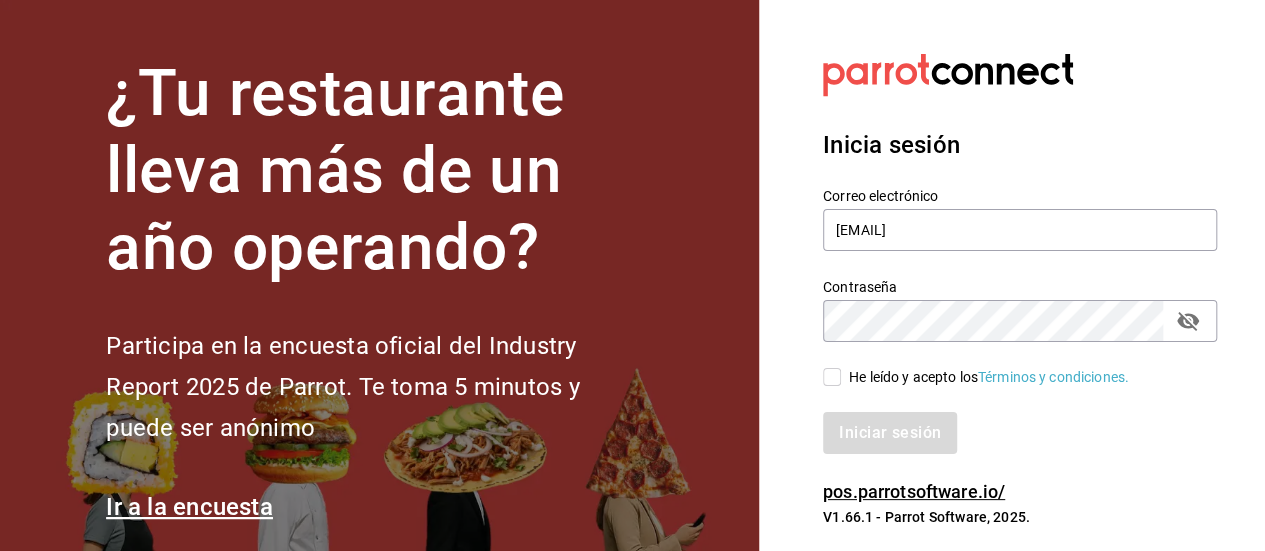 click on "He leído y acepto los  Términos y condiciones." at bounding box center (832, 377) 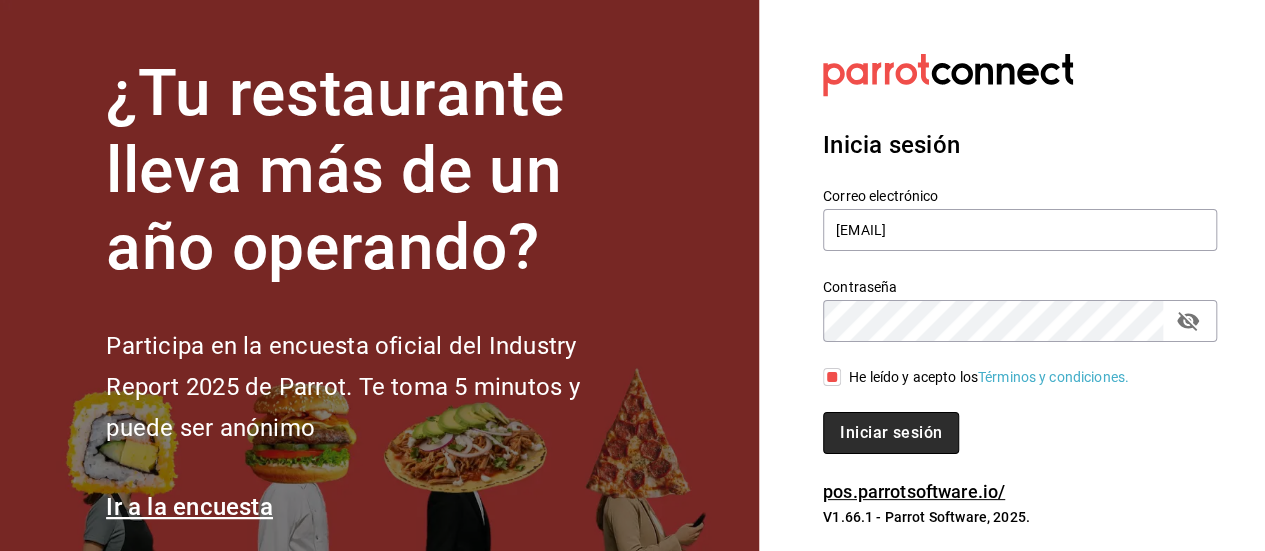click on "Iniciar sesión" at bounding box center (891, 433) 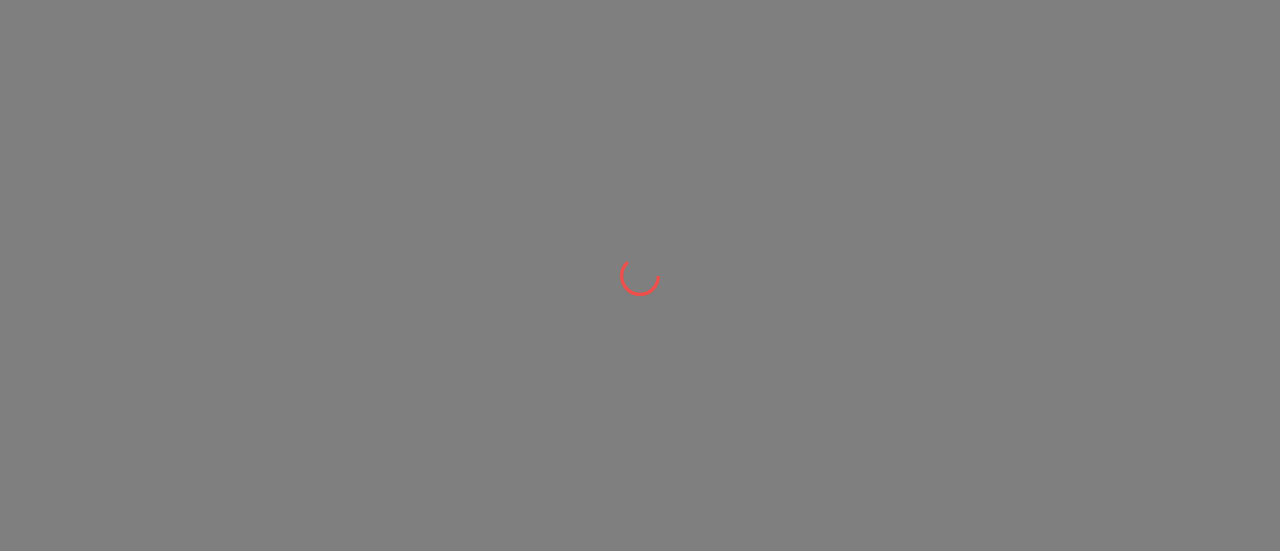 scroll, scrollTop: 0, scrollLeft: 0, axis: both 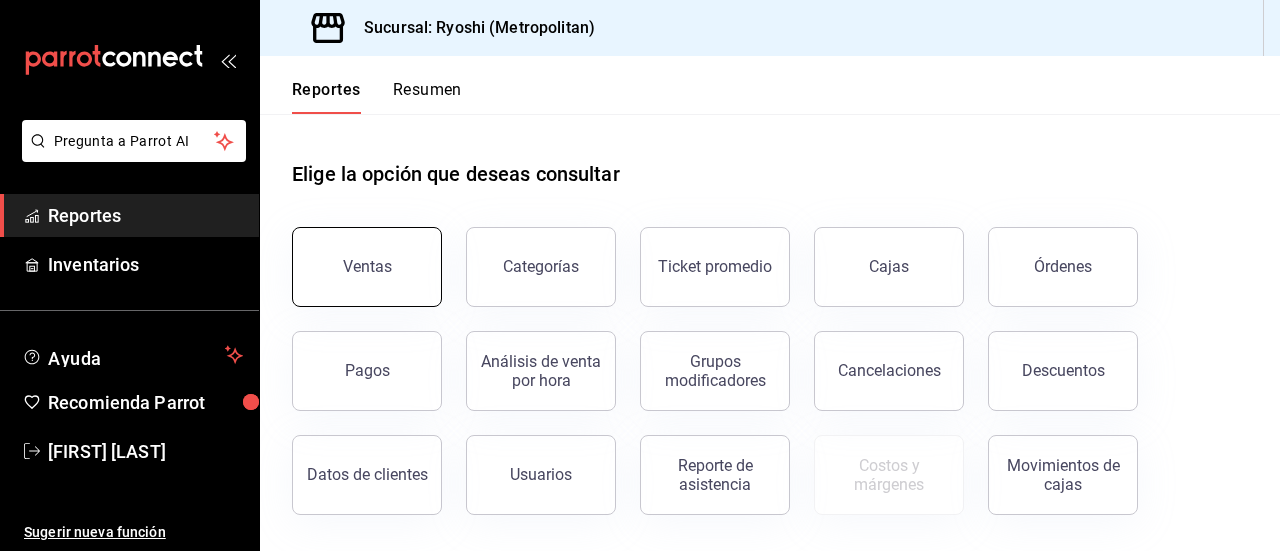 click on "Ventas" at bounding box center (367, 266) 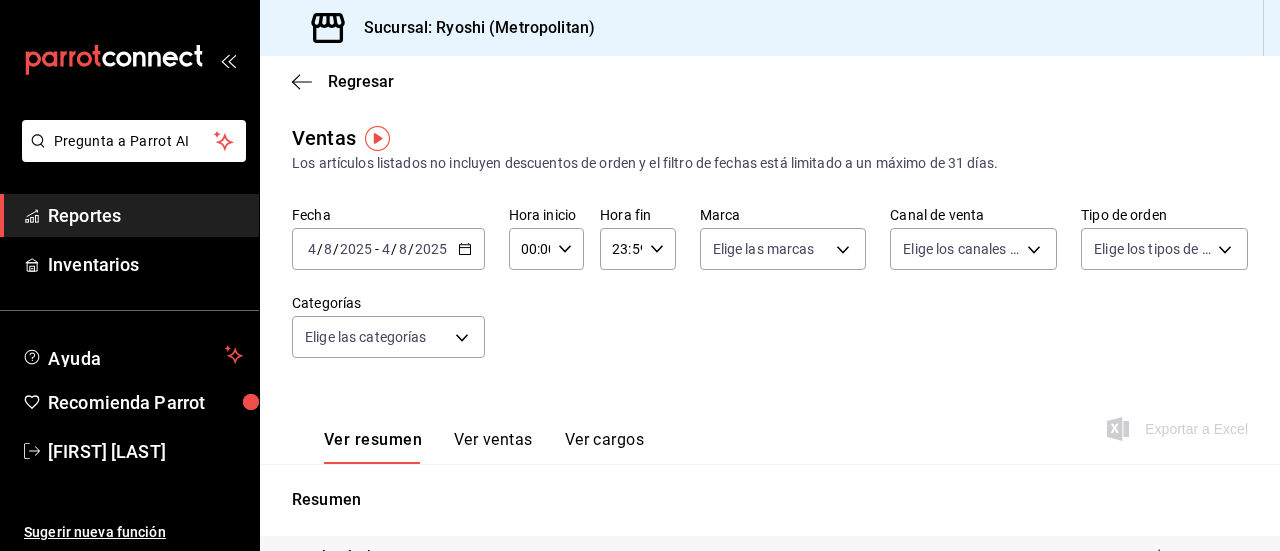 click 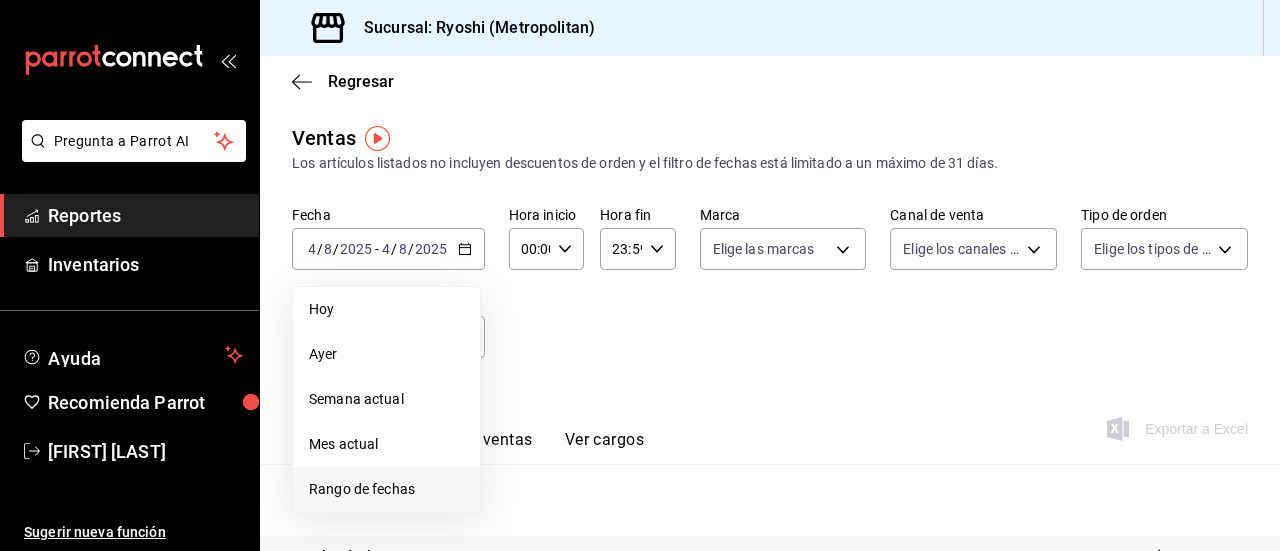 click on "Rango de fechas" at bounding box center [386, 489] 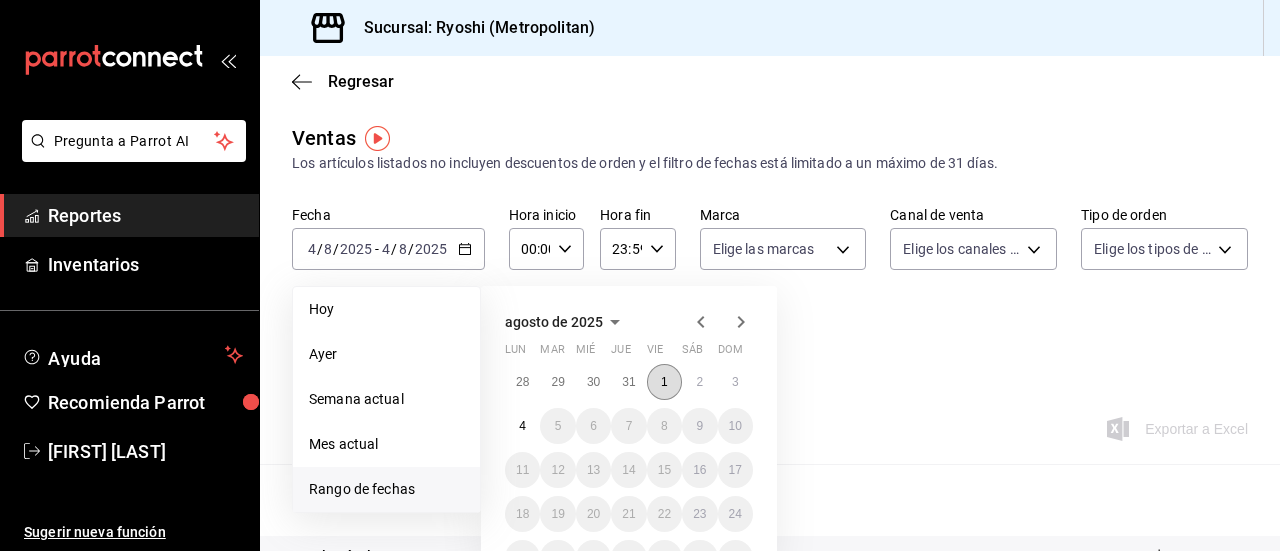 click on "1" at bounding box center (664, 382) 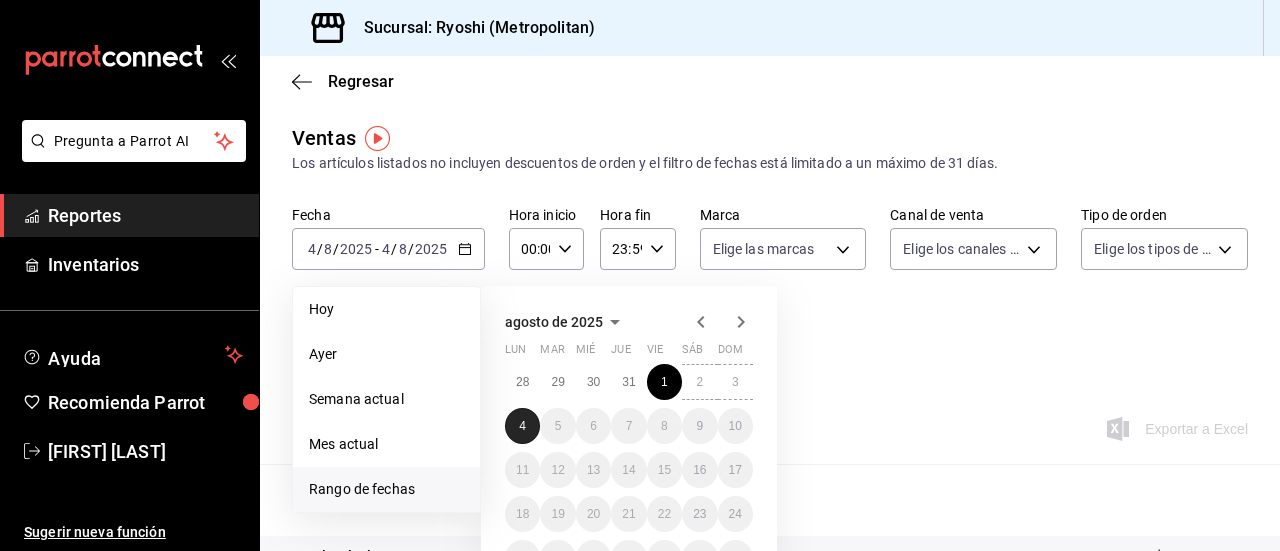 click on "4" at bounding box center [522, 426] 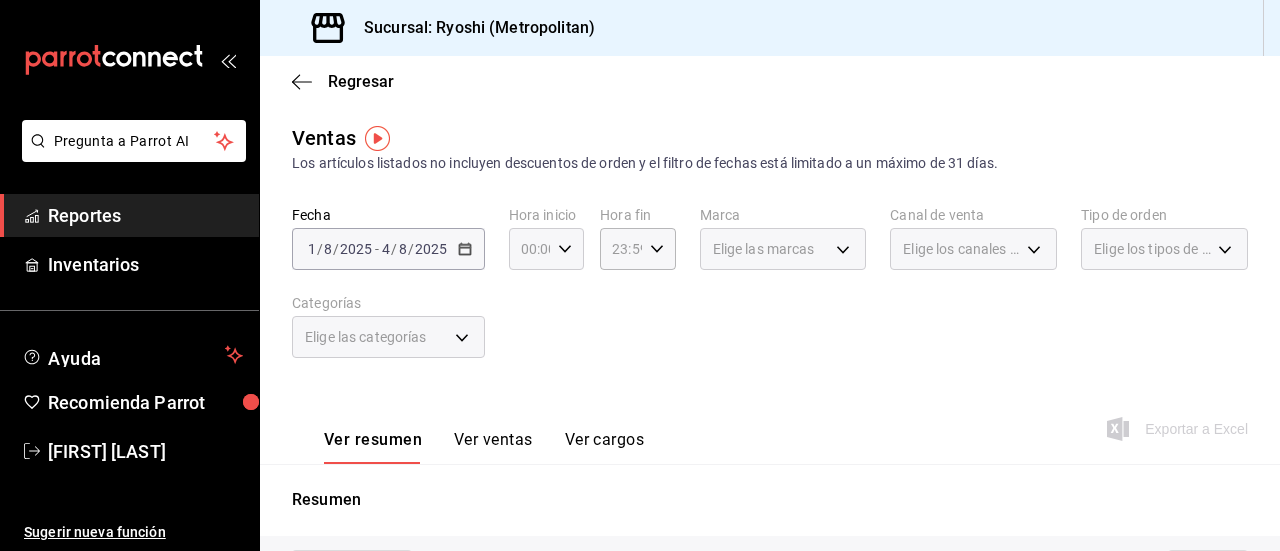 click 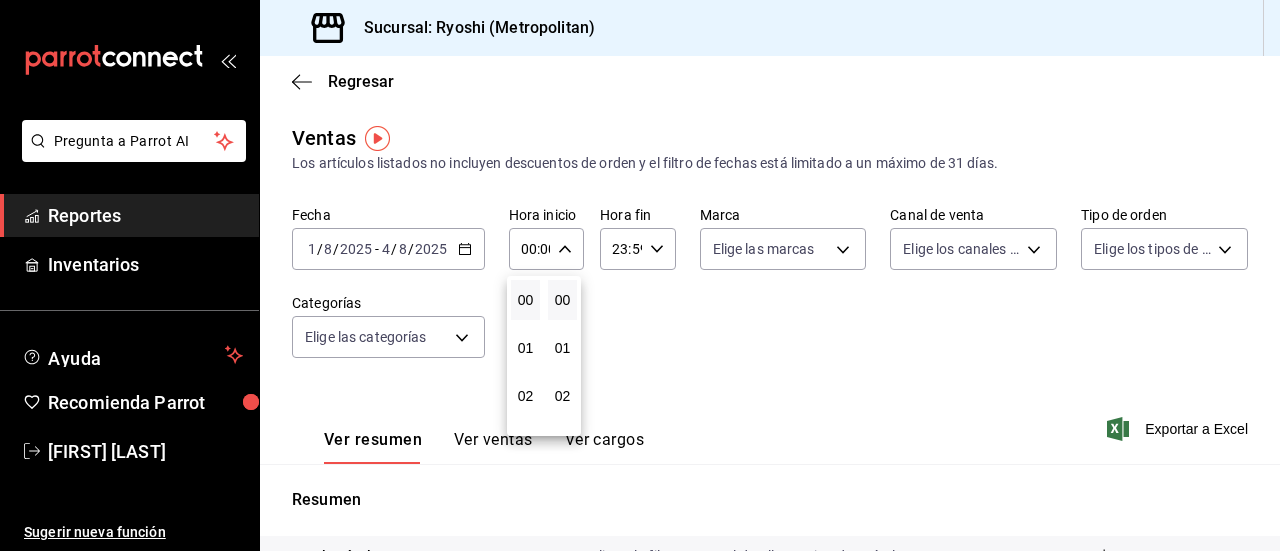 click on "01" at bounding box center [525, 348] 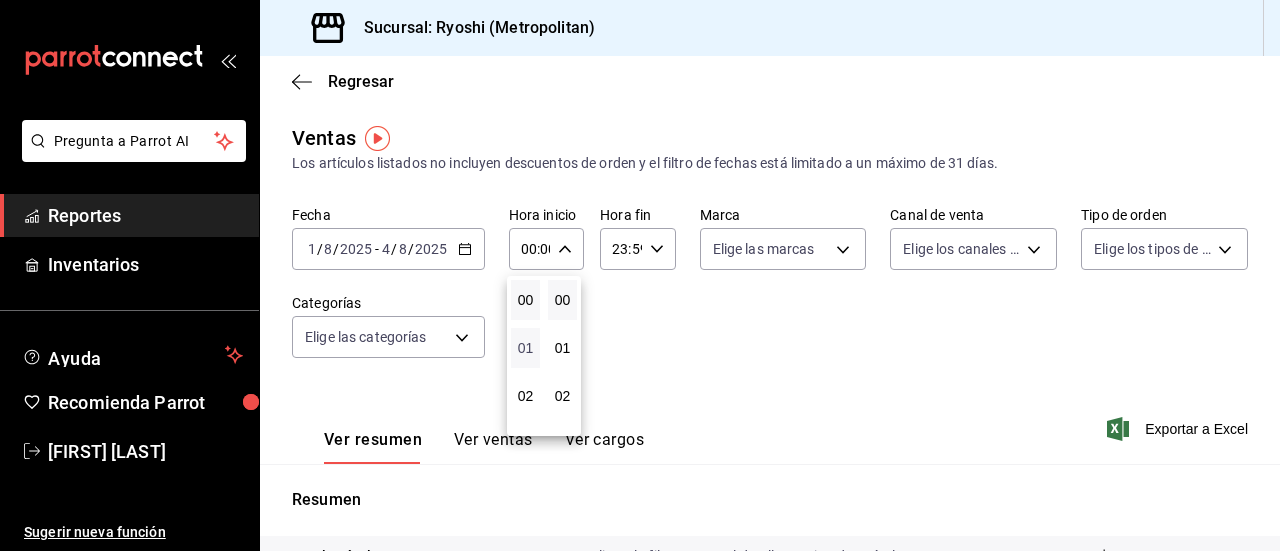 click on "01" at bounding box center [525, 348] 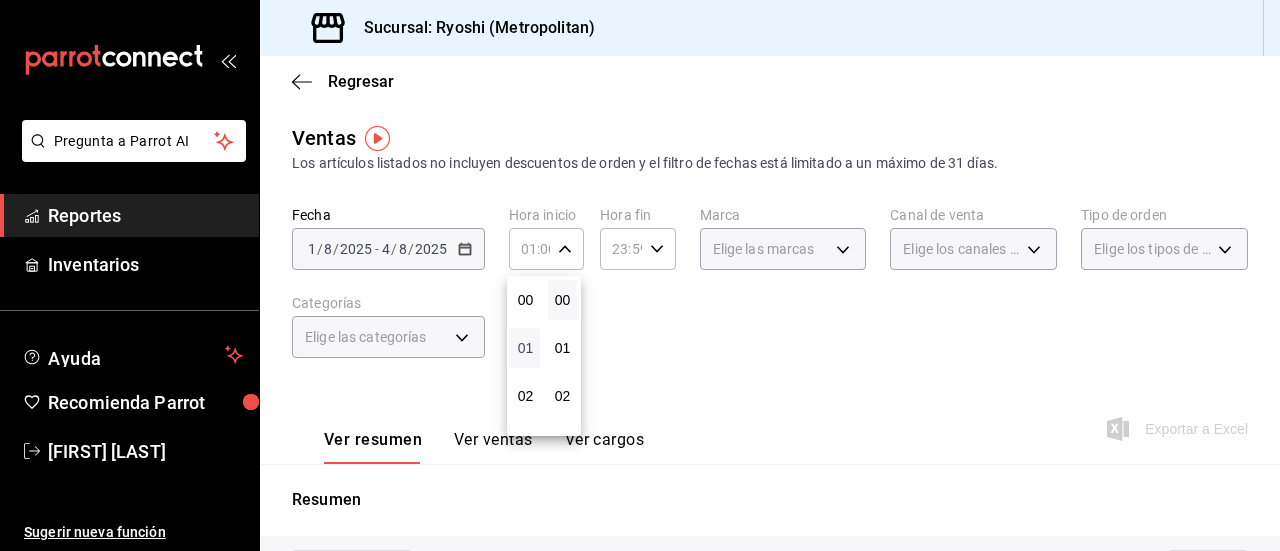 type 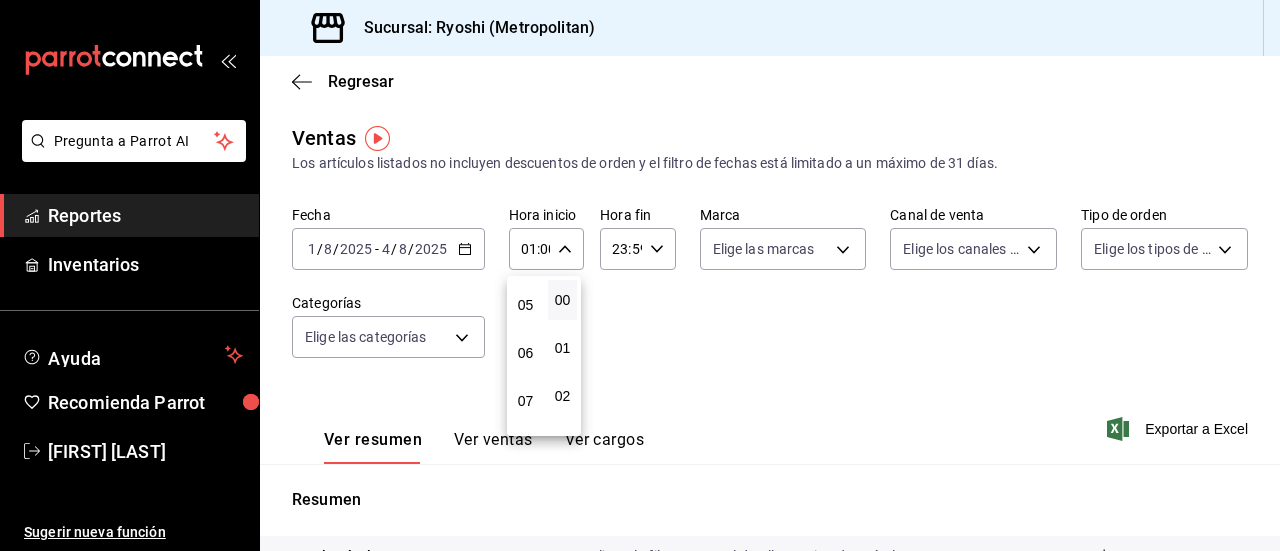 scroll, scrollTop: 240, scrollLeft: 0, axis: vertical 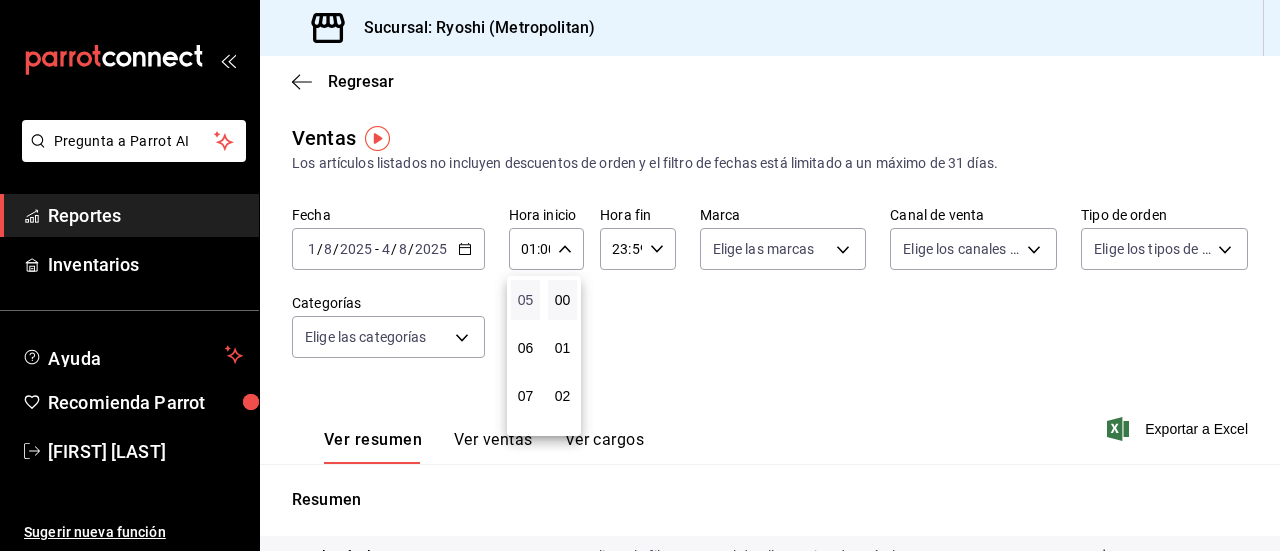 click on "05" at bounding box center (525, 300) 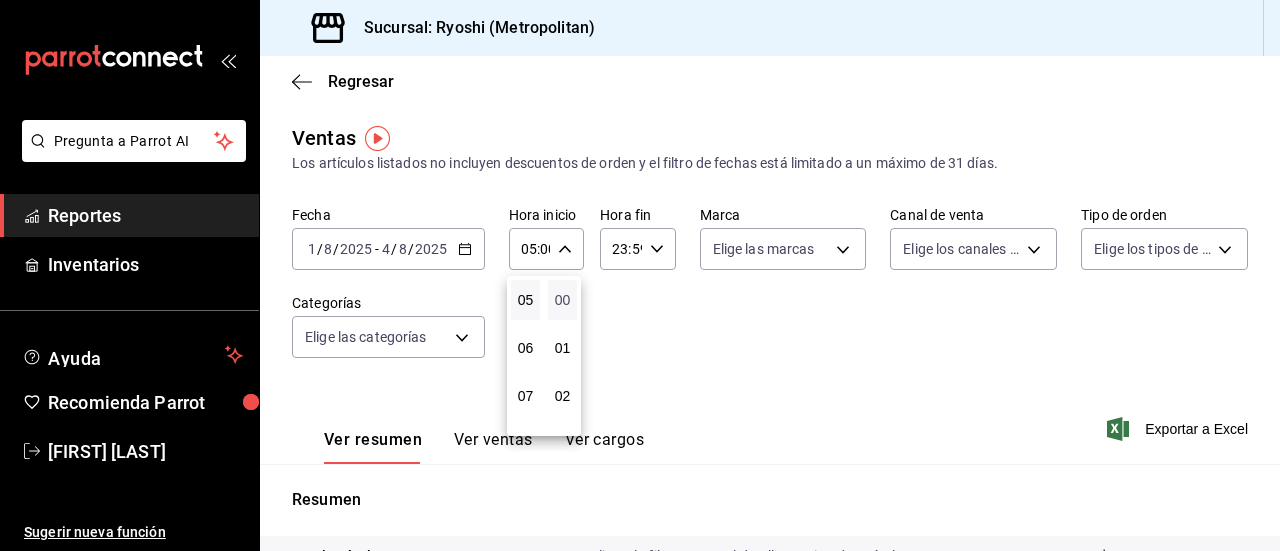 click on "00" at bounding box center [562, 300] 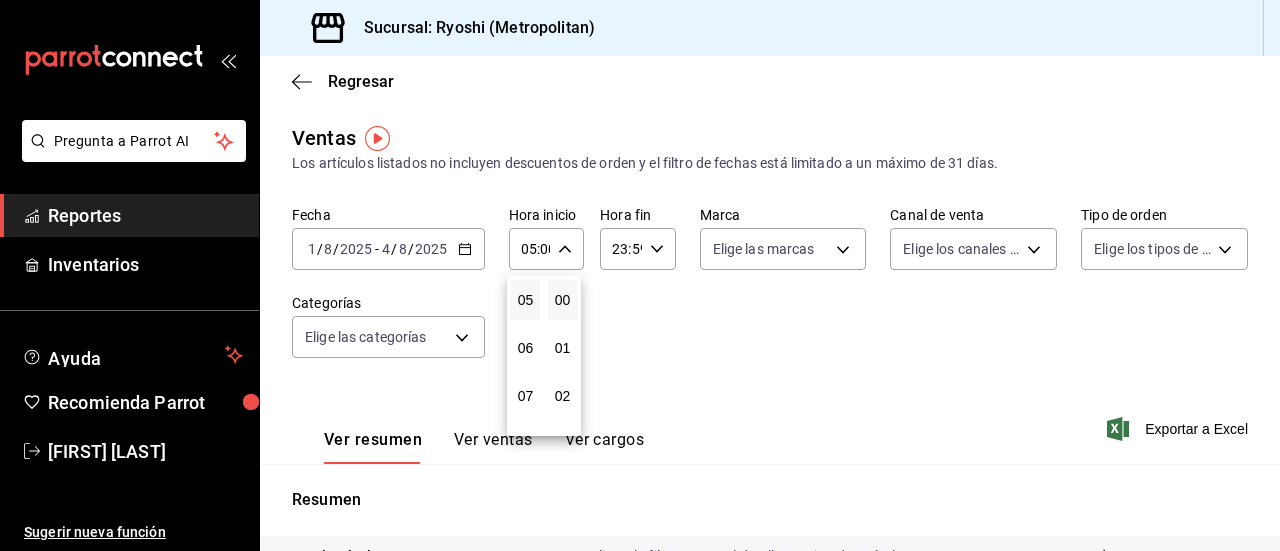 click at bounding box center (640, 275) 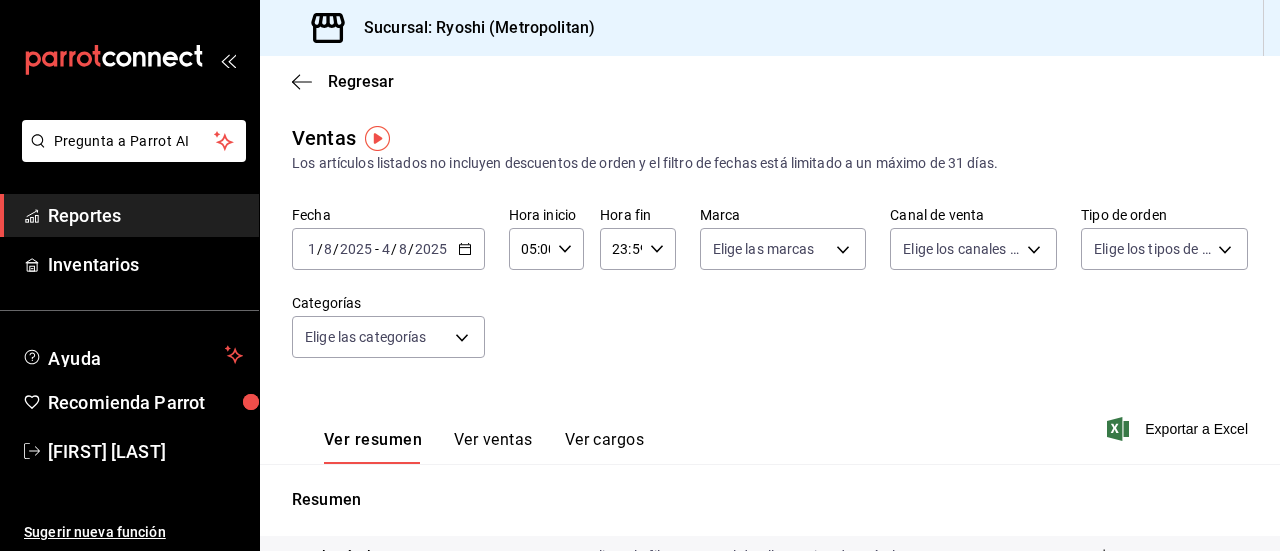 click 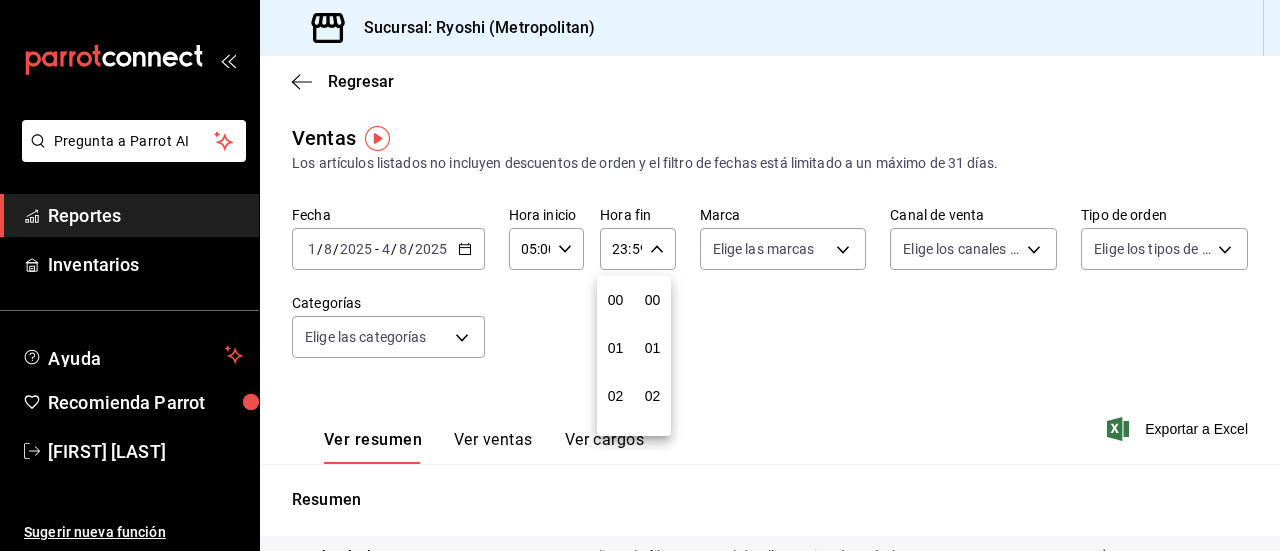 scroll, scrollTop: 992, scrollLeft: 0, axis: vertical 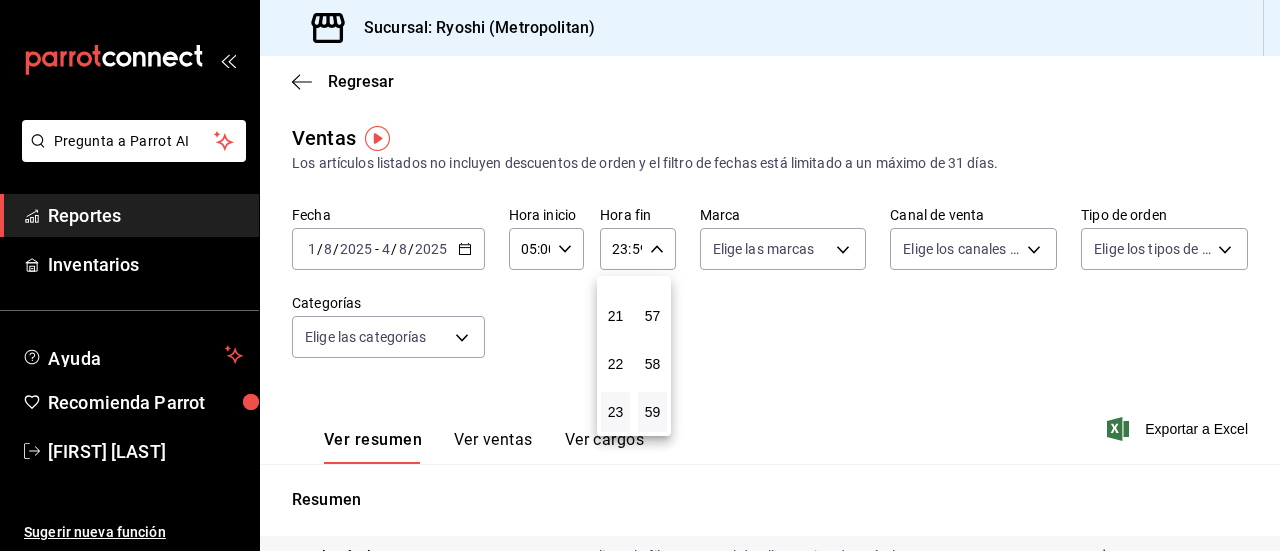 click on "21" at bounding box center [615, 316] 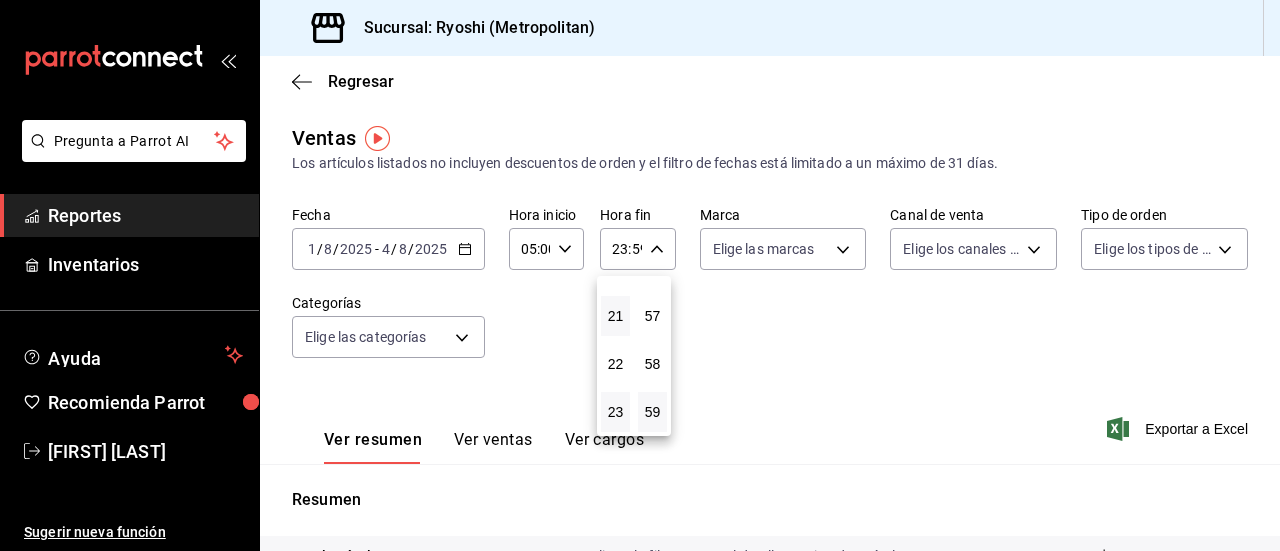 click on "21" at bounding box center (615, 316) 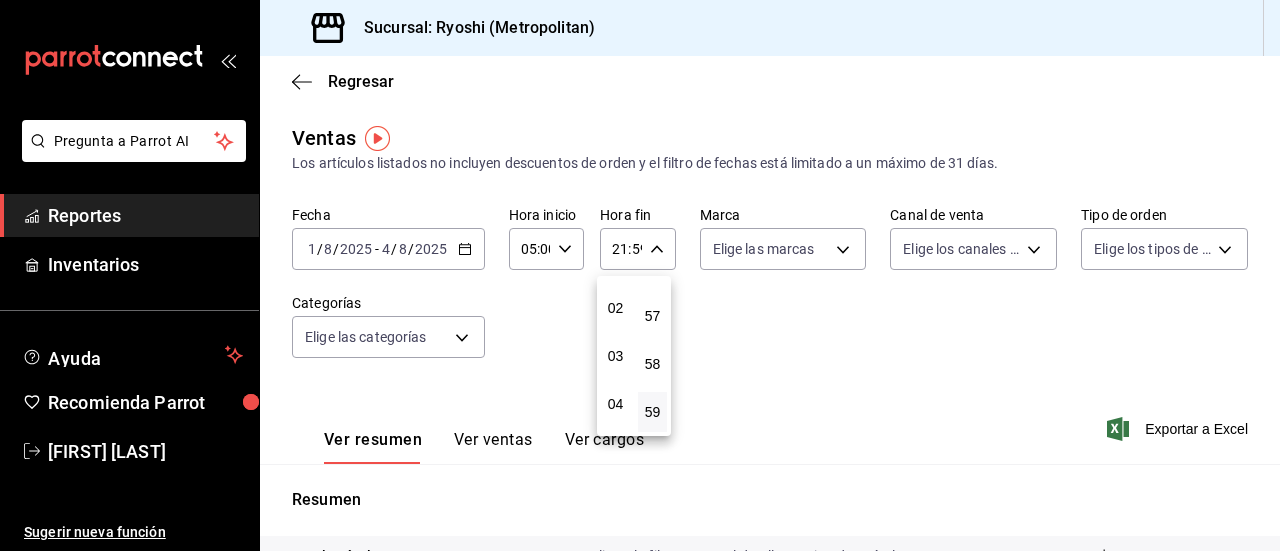 scroll, scrollTop: 120, scrollLeft: 0, axis: vertical 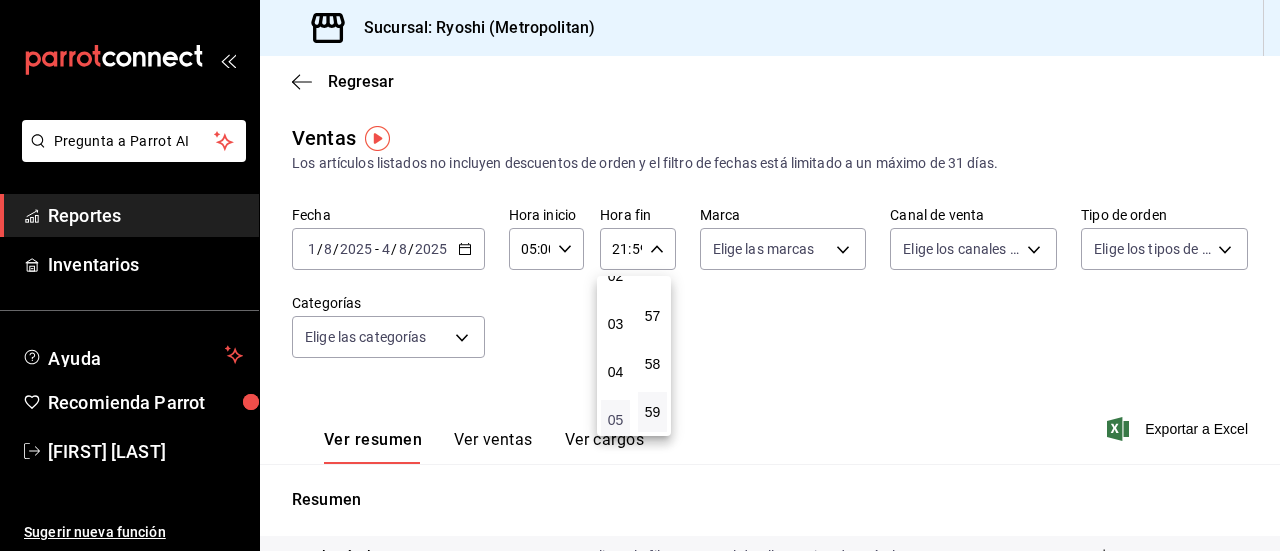 click on "05" at bounding box center (615, 420) 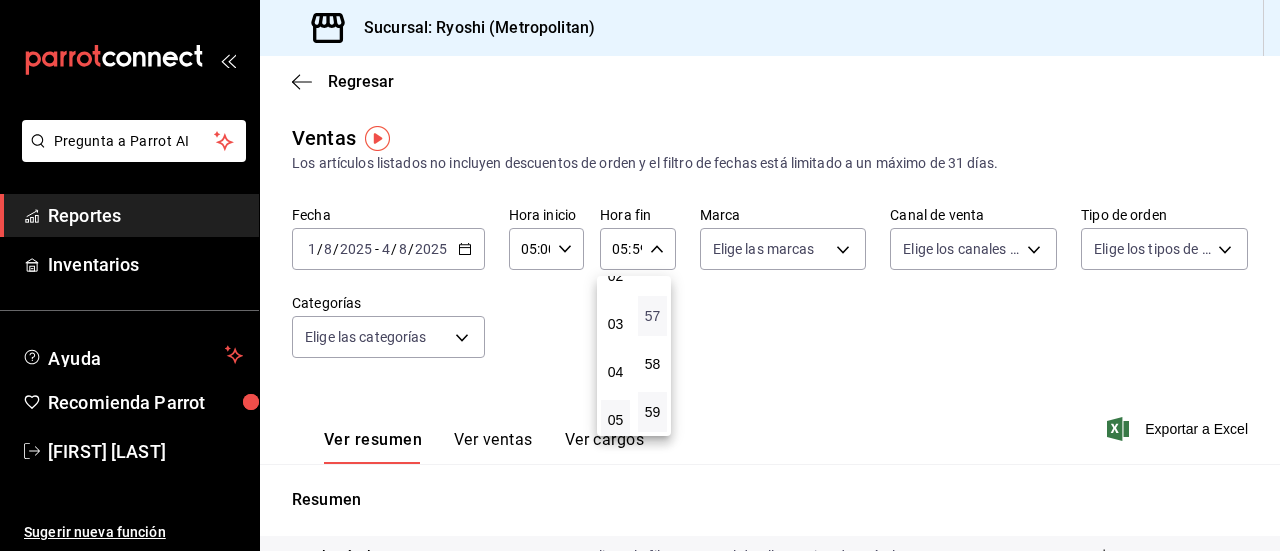 click on "57" at bounding box center (652, 316) 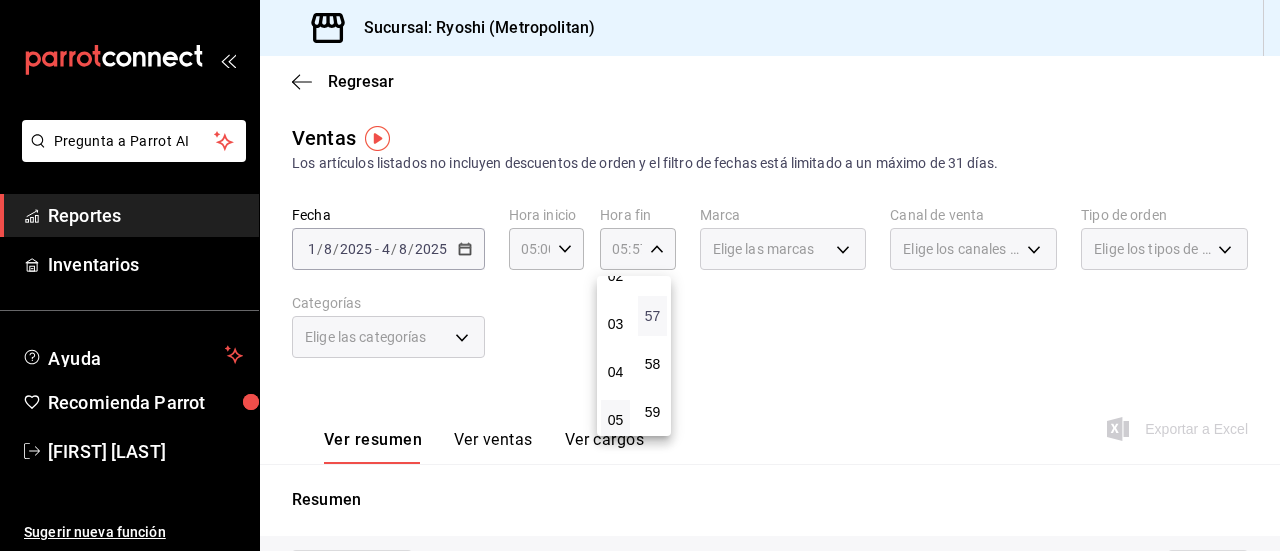 type 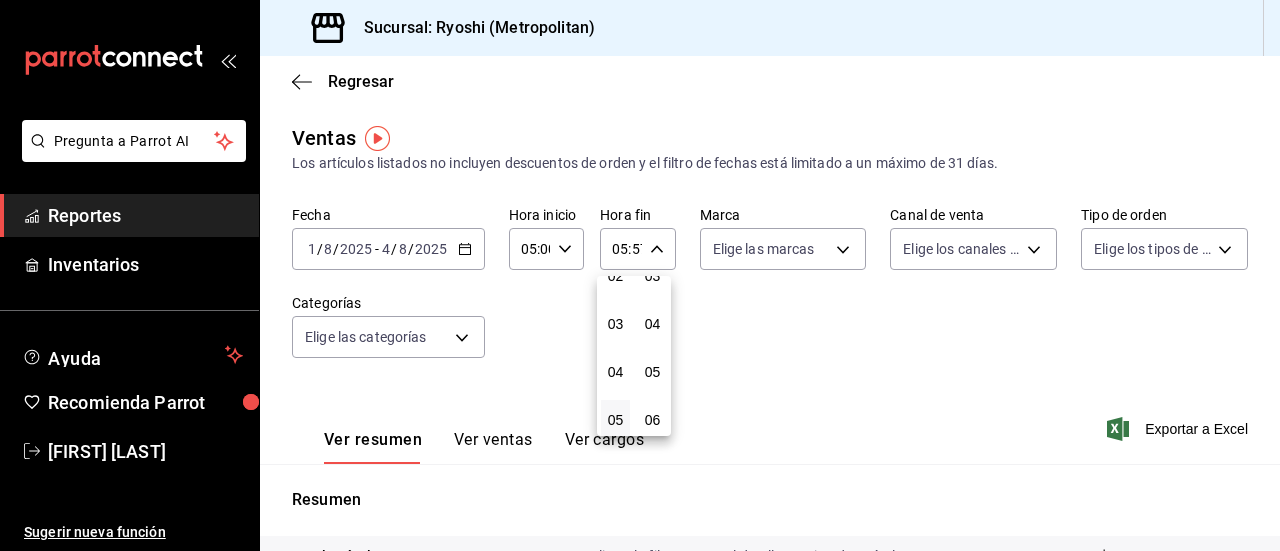 scroll, scrollTop: 0, scrollLeft: 0, axis: both 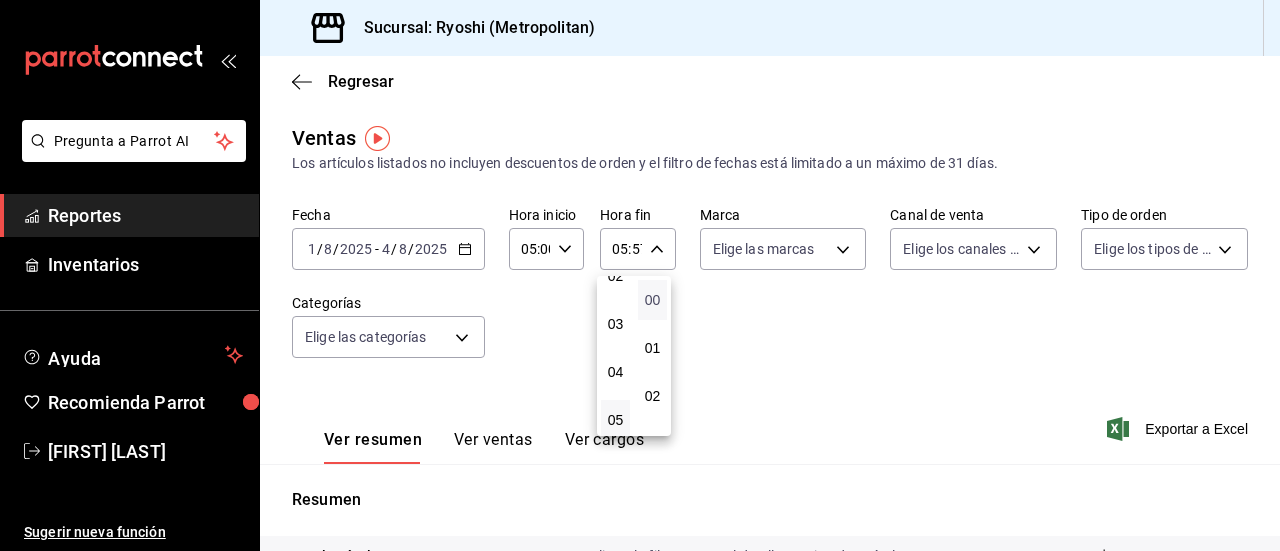 click on "00" at bounding box center (652, 300) 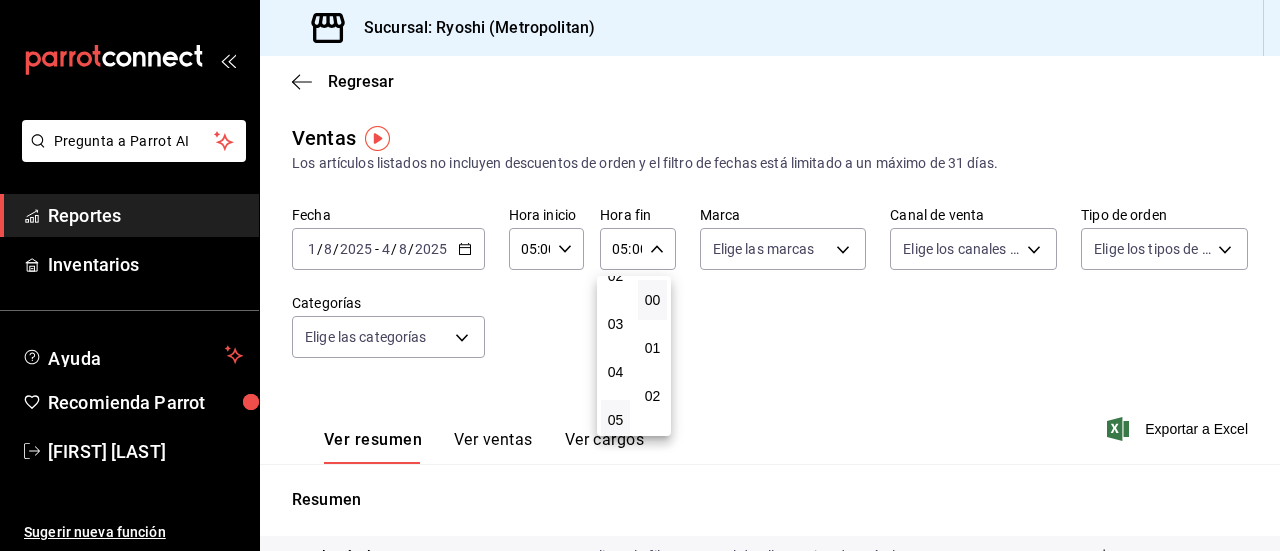 click at bounding box center (640, 275) 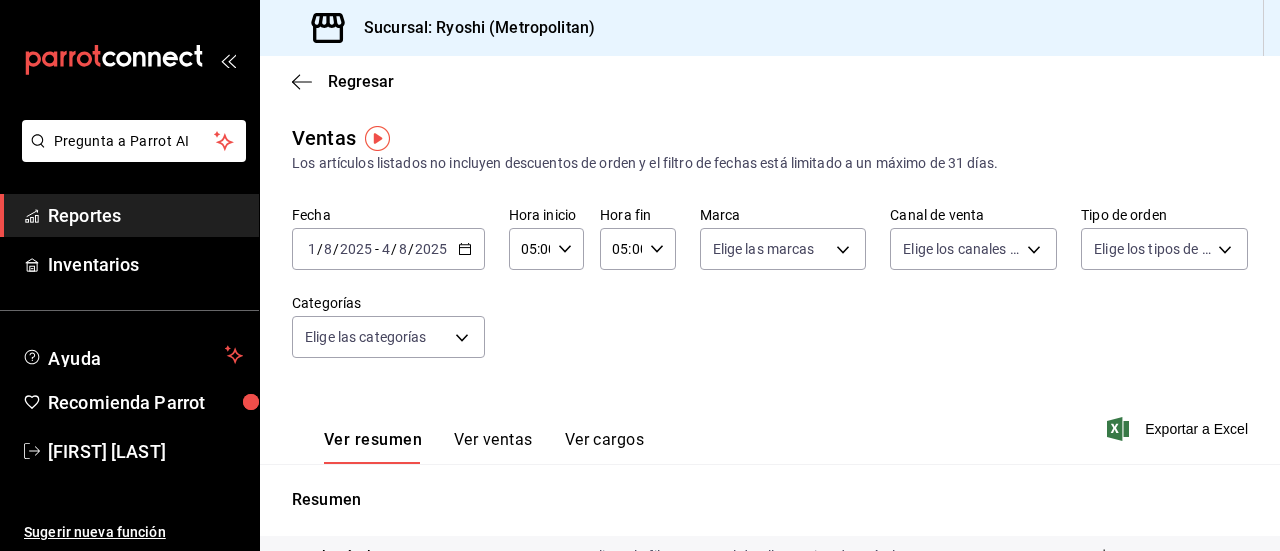 click on "Ver ventas" at bounding box center [493, 447] 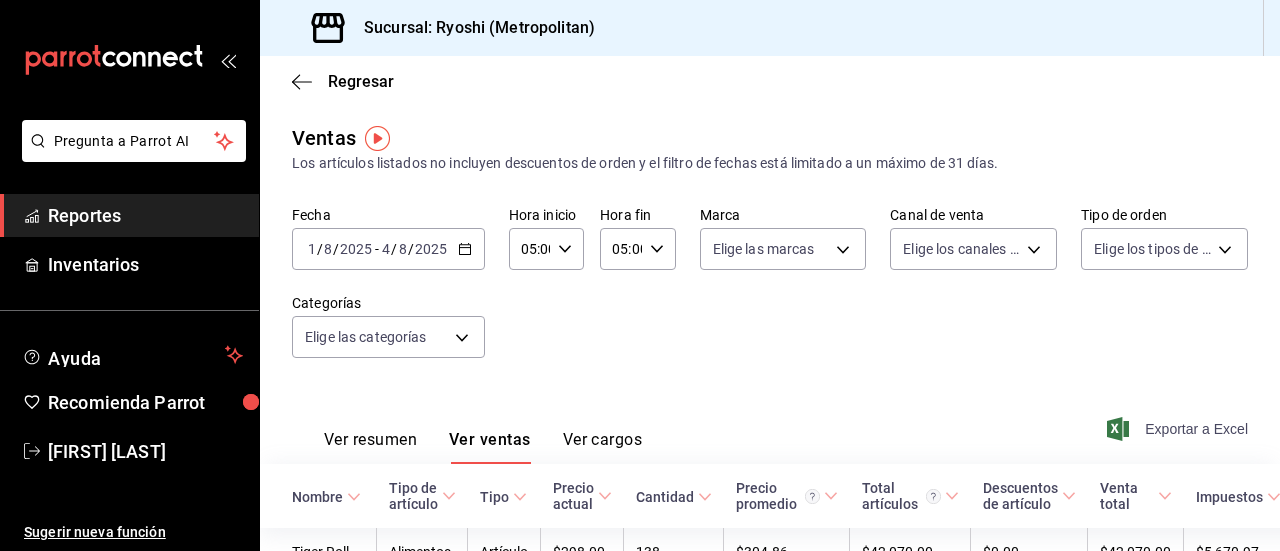 click on "Exportar a Excel" at bounding box center (1179, 429) 